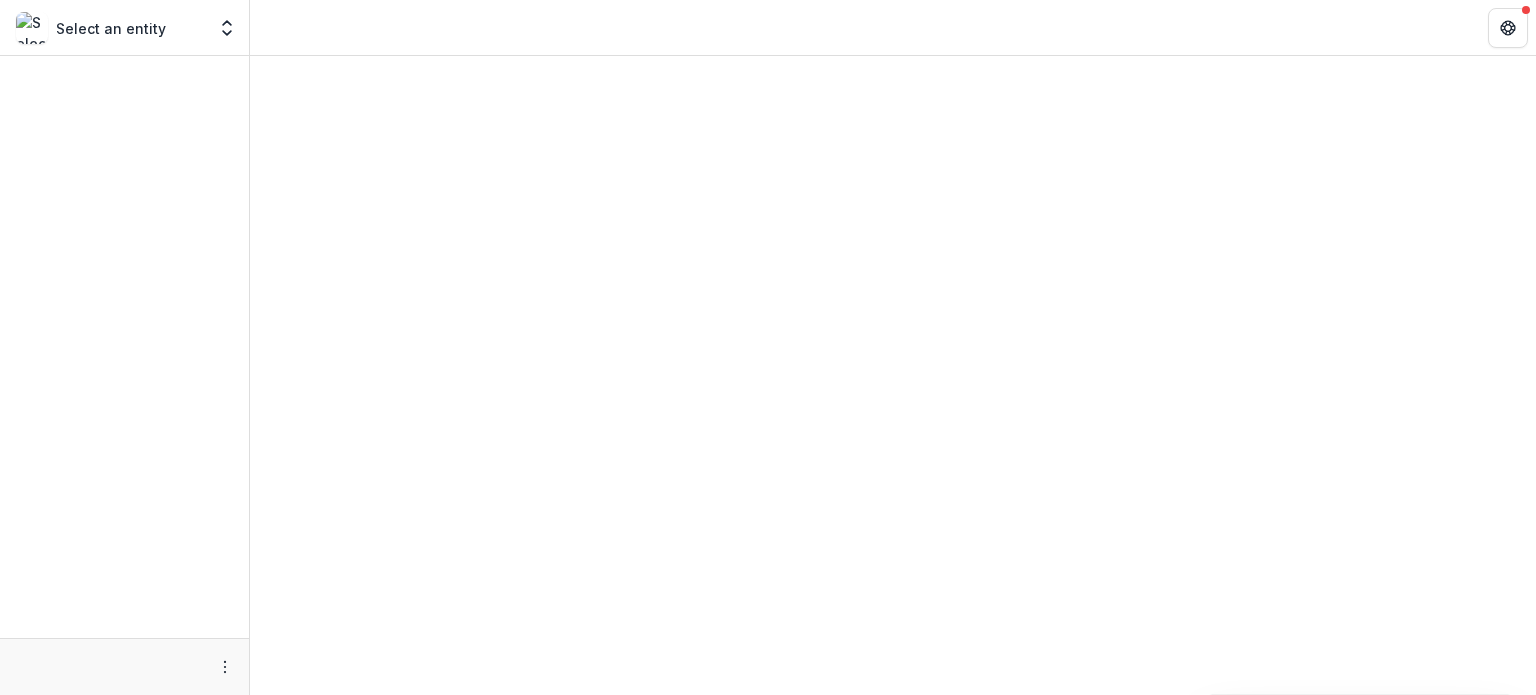 scroll, scrollTop: 0, scrollLeft: 0, axis: both 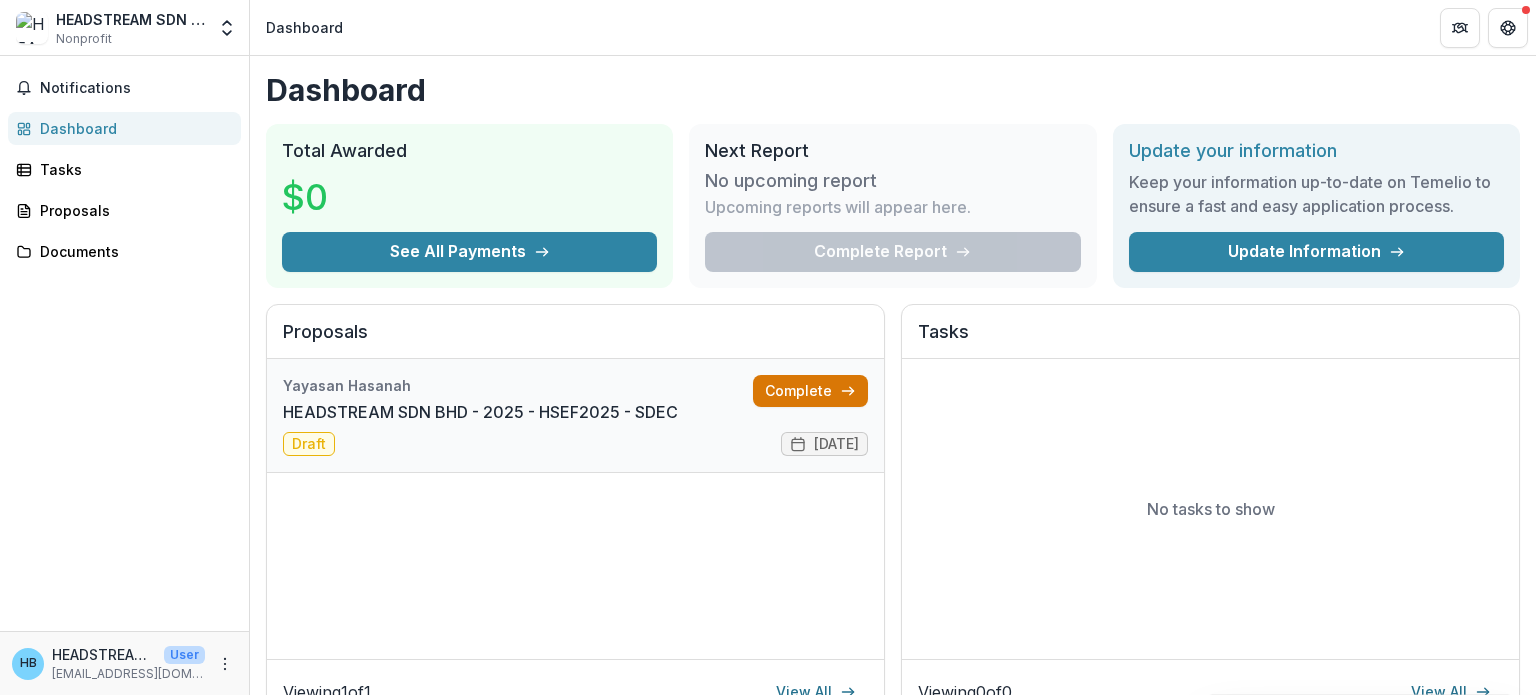 click on "Complete" at bounding box center (810, 391) 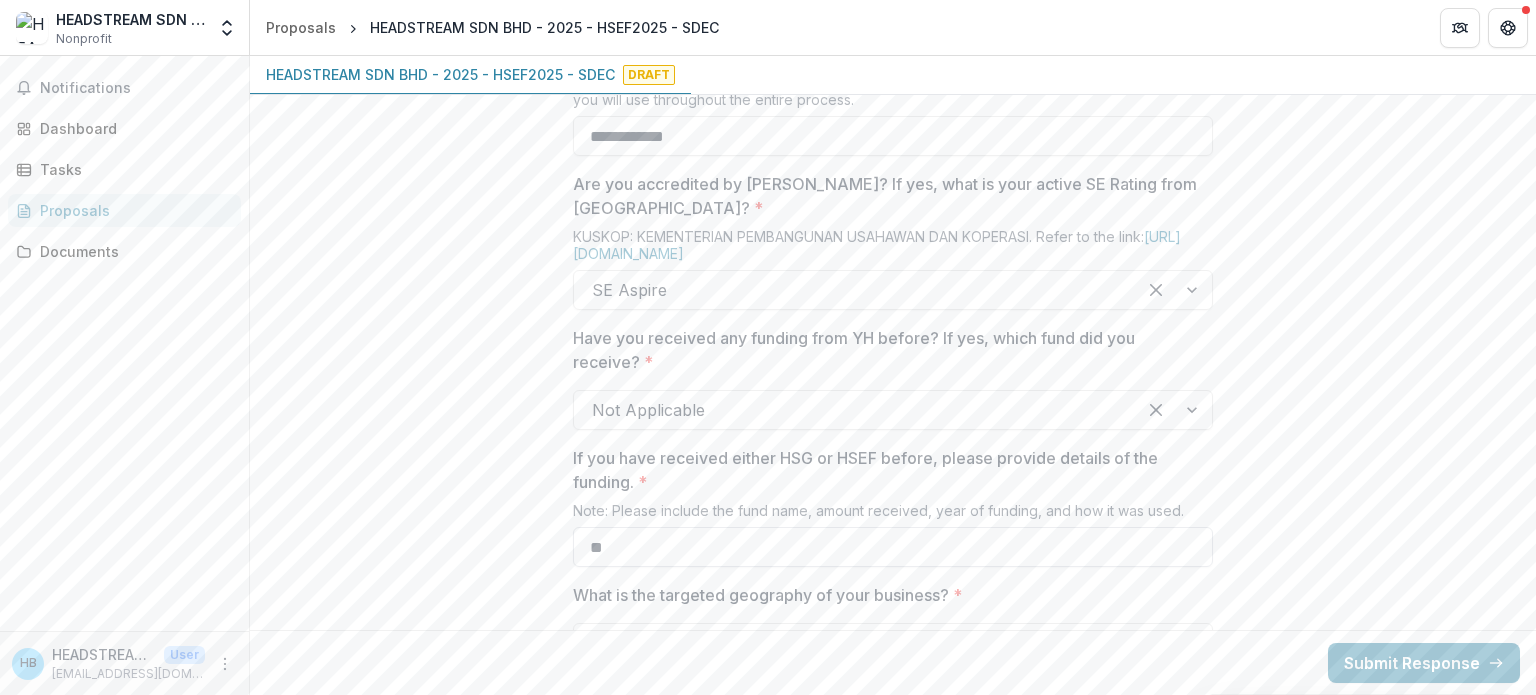 scroll, scrollTop: 1300, scrollLeft: 0, axis: vertical 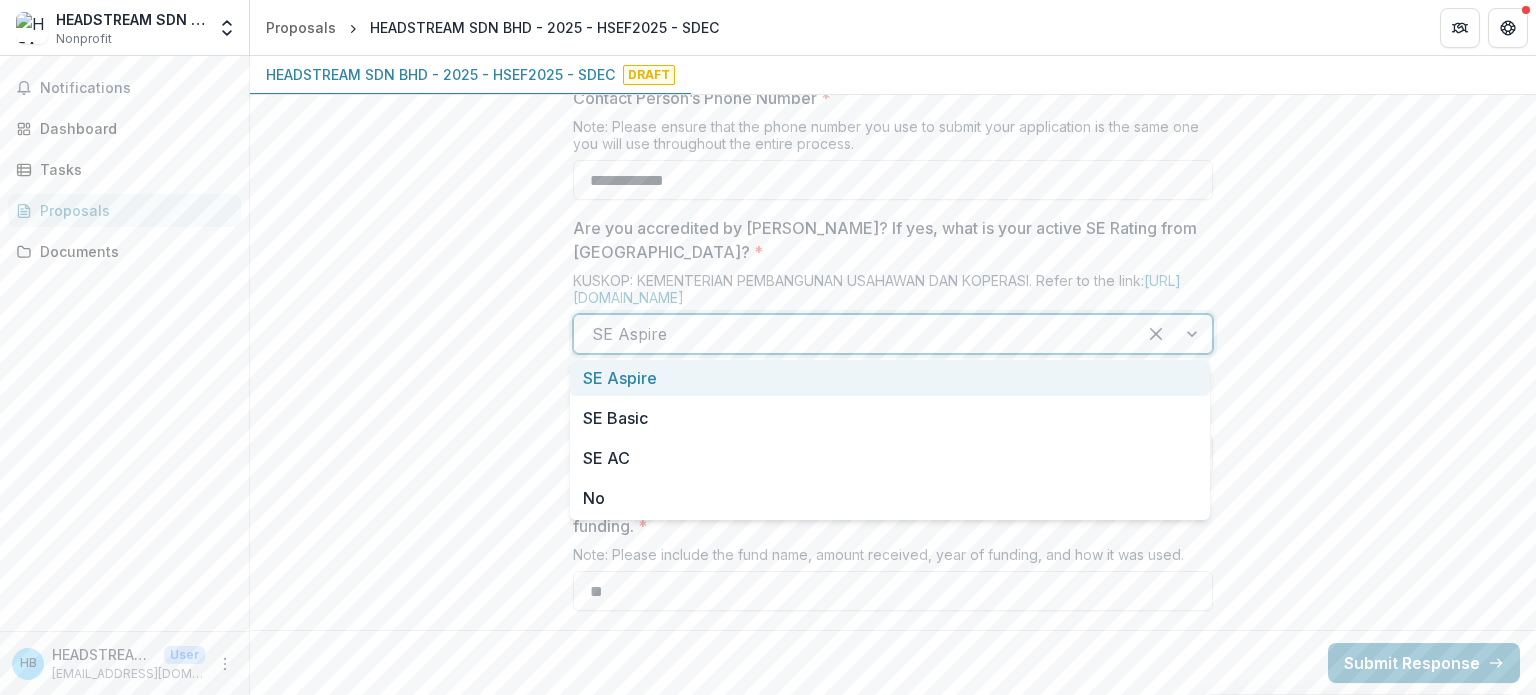 click at bounding box center [855, 334] 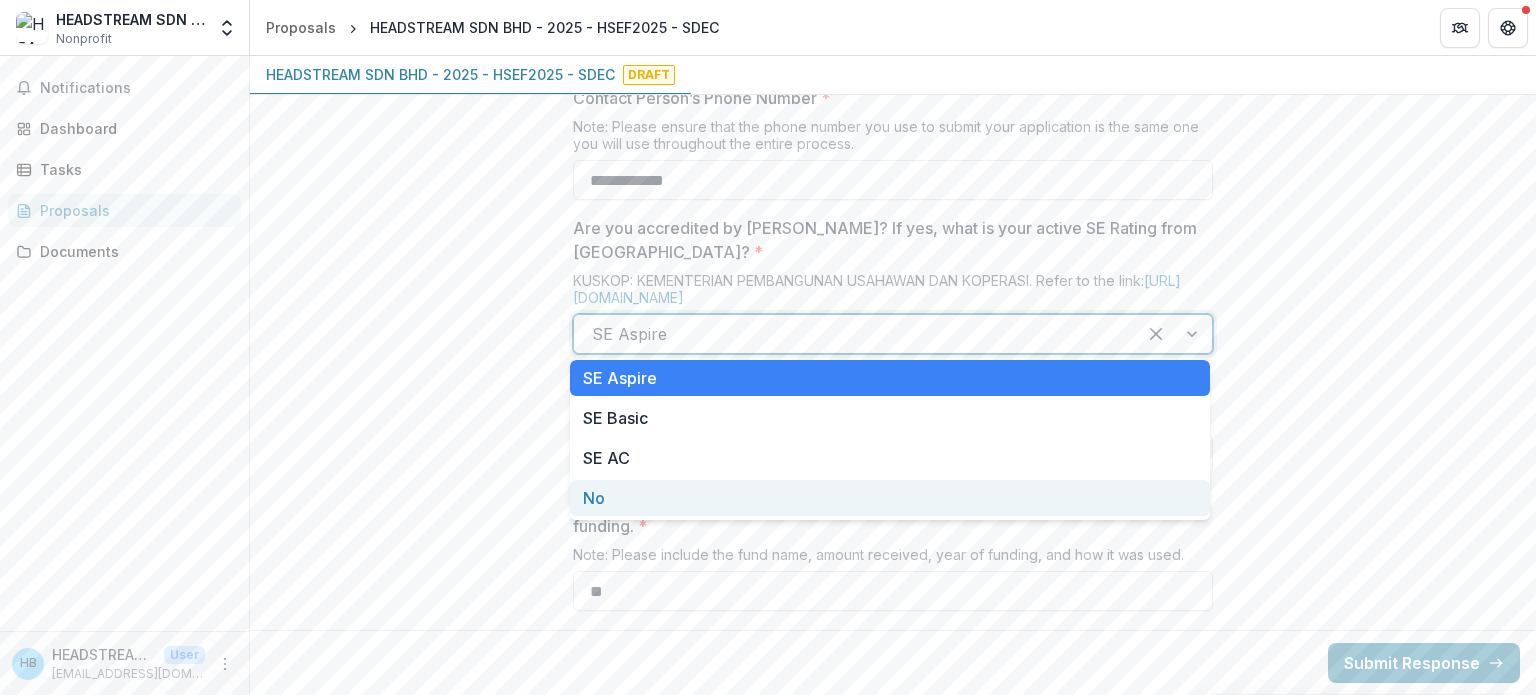 drag, startPoint x: 606, startPoint y: 496, endPoint x: 532, endPoint y: 514, distance: 76.15773 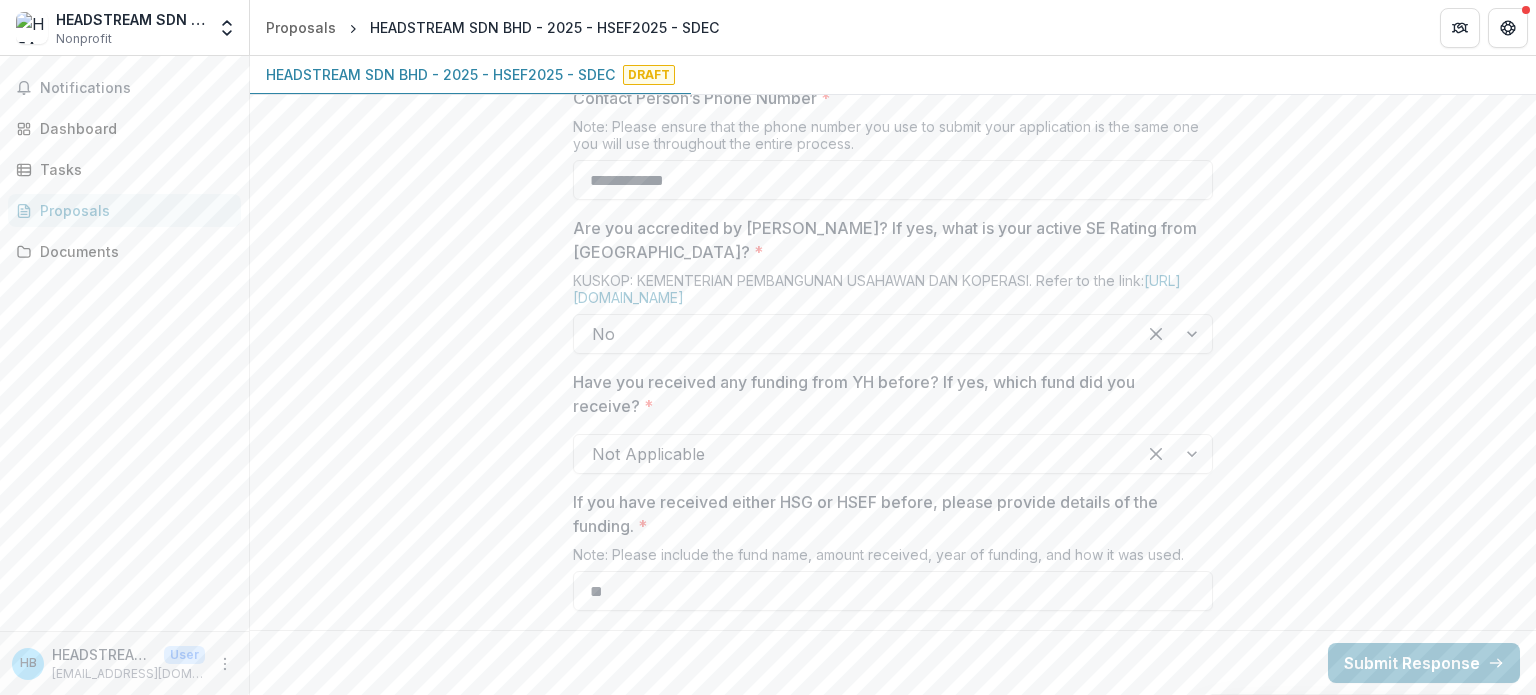 click on "**********" at bounding box center [893, 1315] 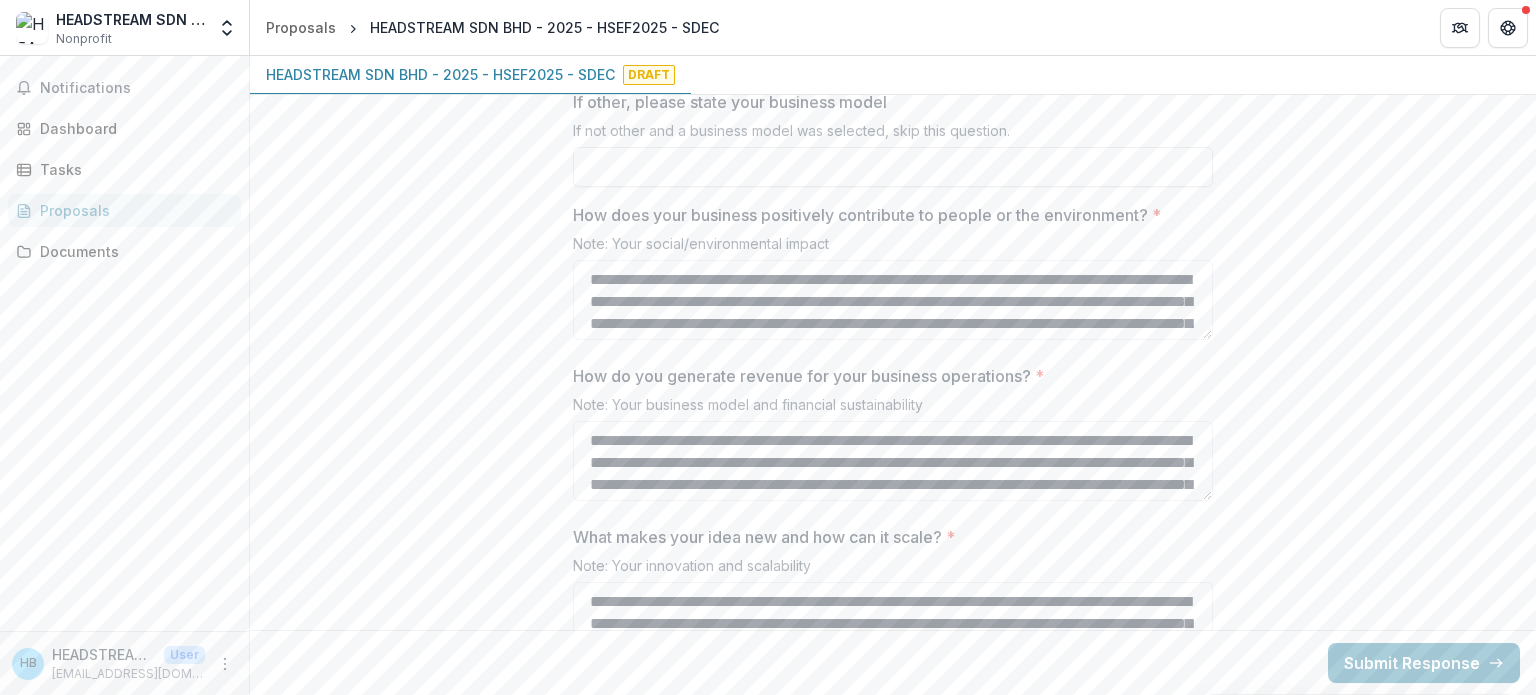 scroll, scrollTop: 2700, scrollLeft: 0, axis: vertical 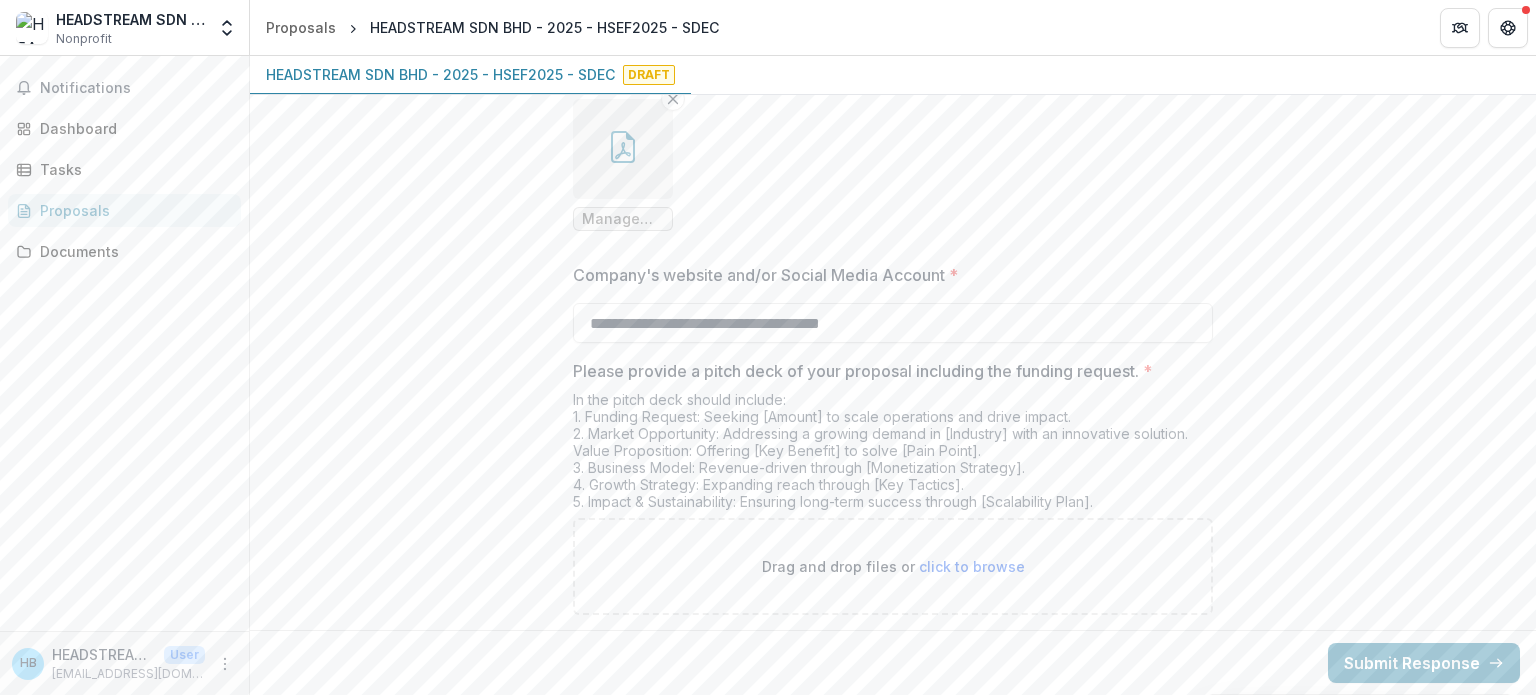 click on "click to browse" at bounding box center [972, 566] 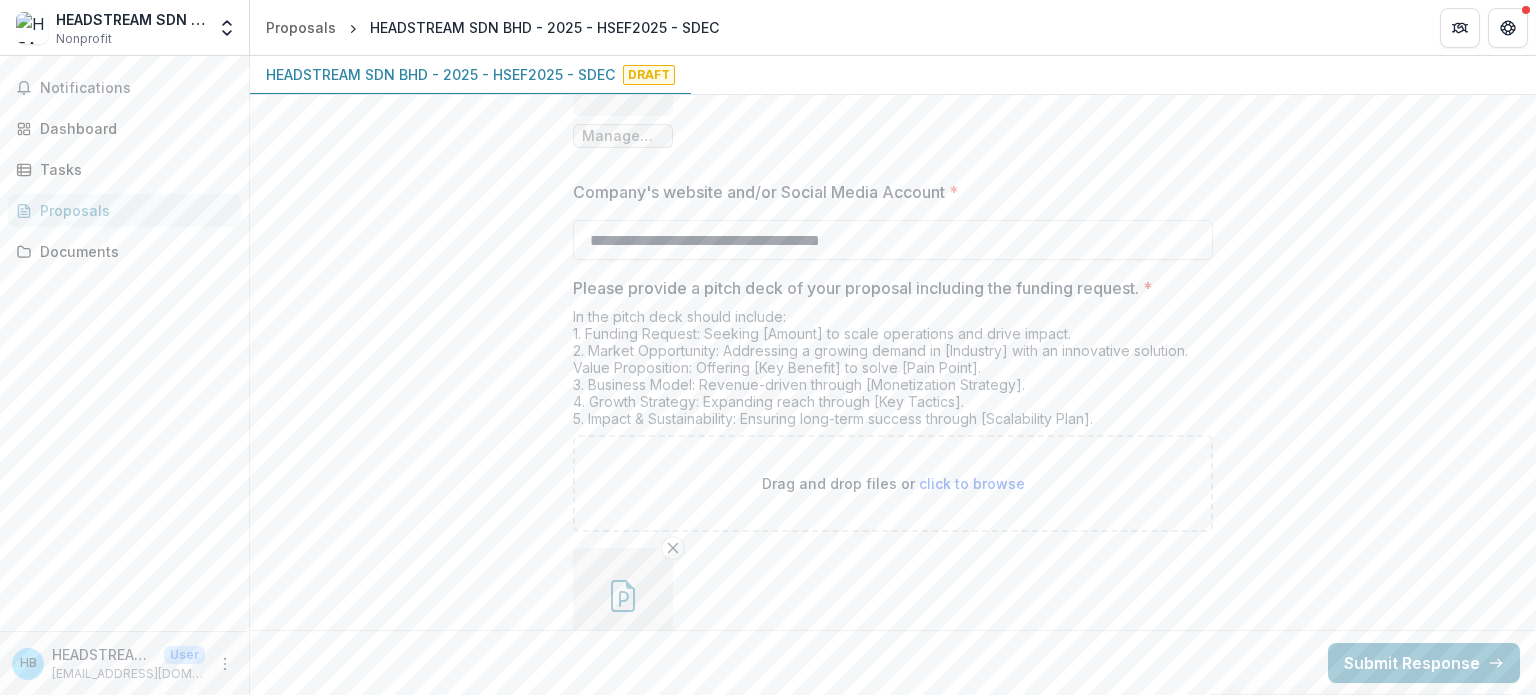 scroll, scrollTop: 4272, scrollLeft: 0, axis: vertical 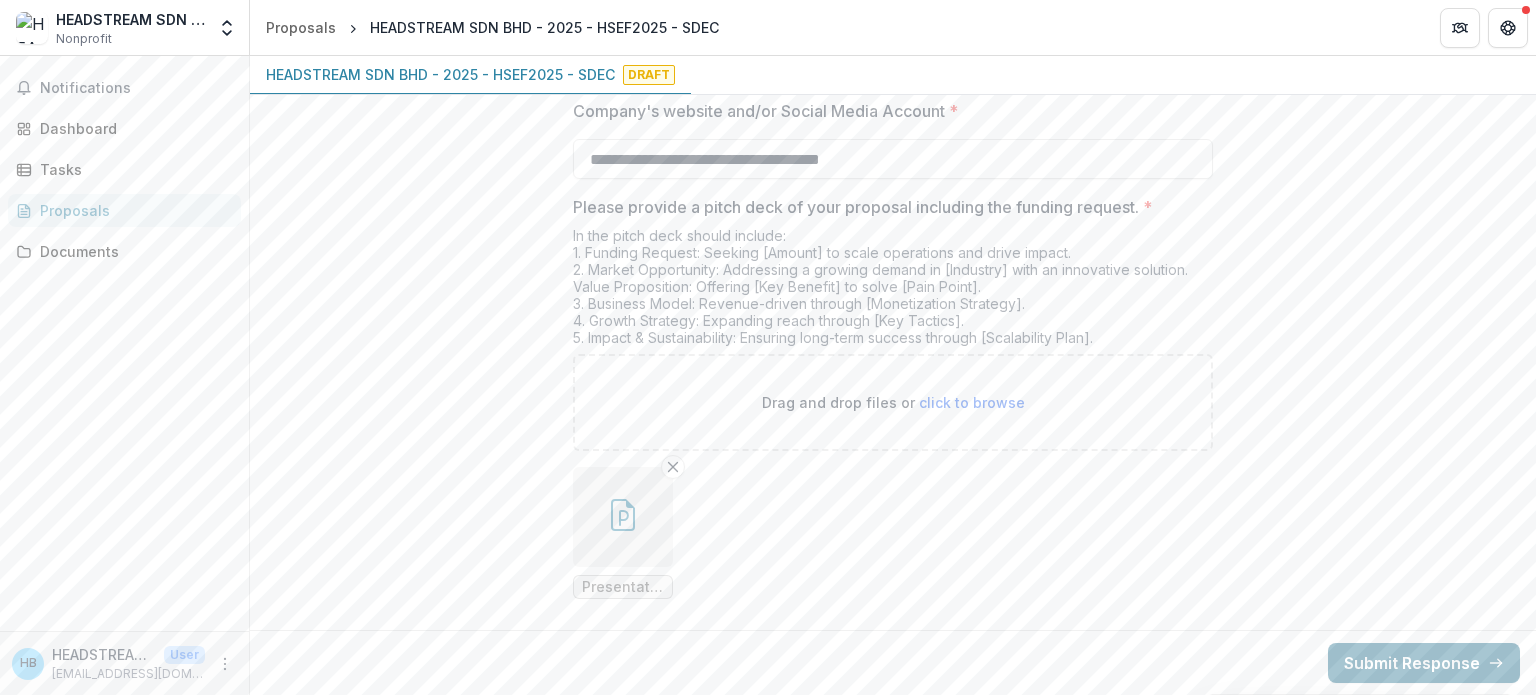 click on "Submit Response" at bounding box center [1424, 663] 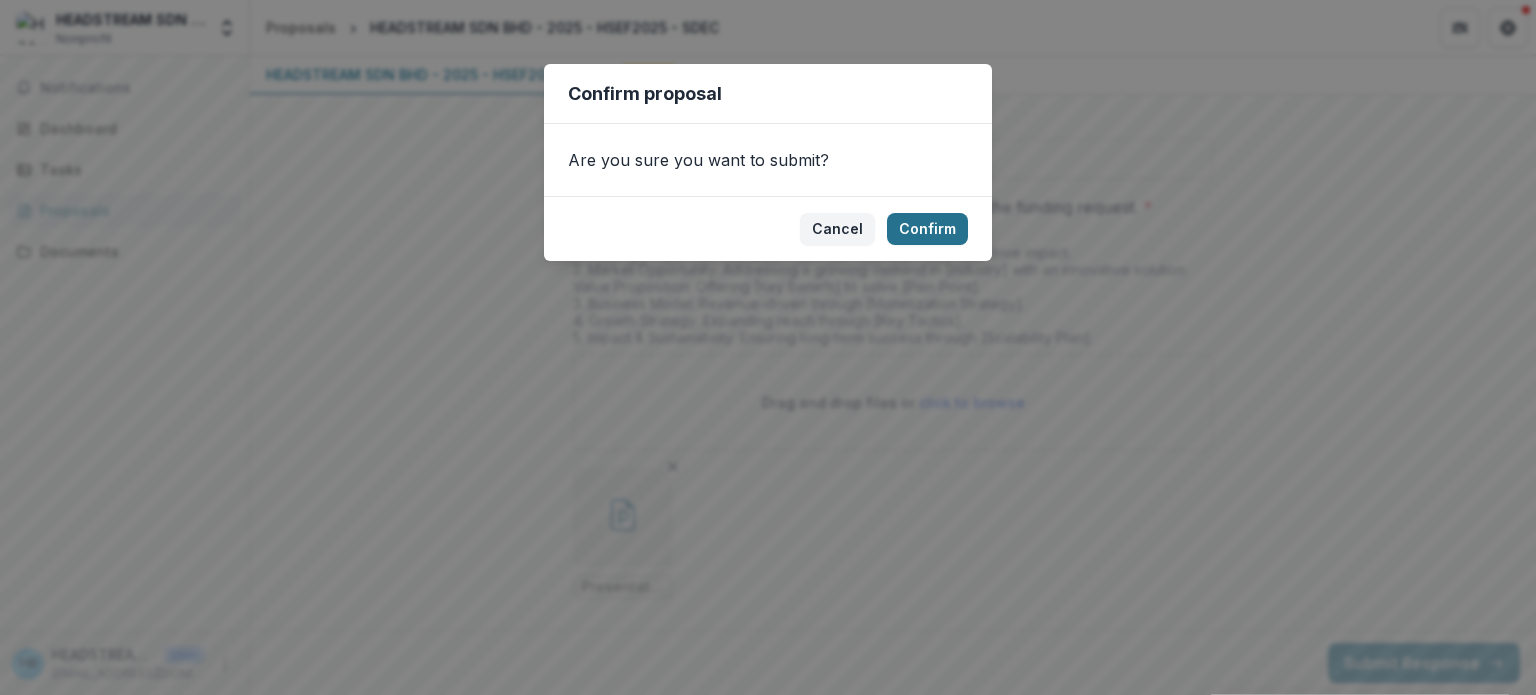 click on "Confirm" at bounding box center (927, 229) 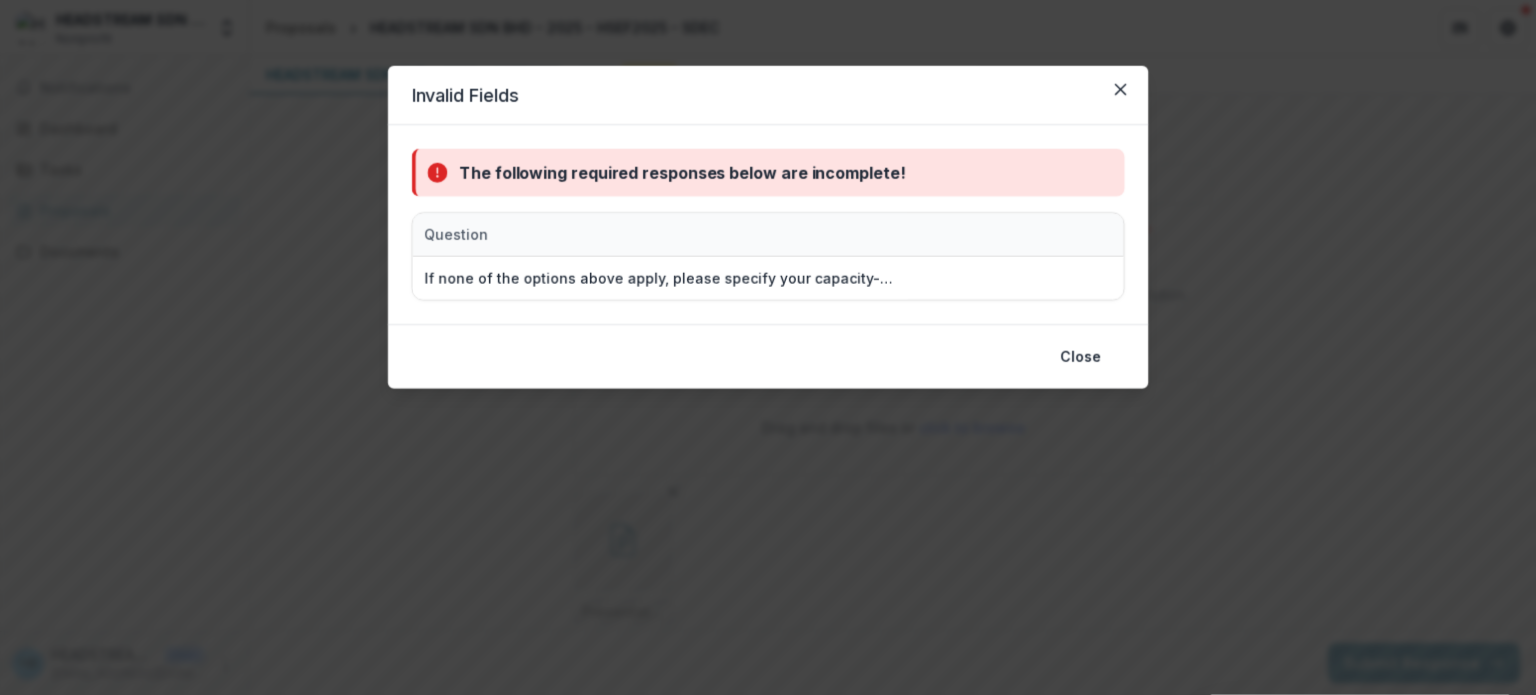 scroll, scrollTop: 4296, scrollLeft: 0, axis: vertical 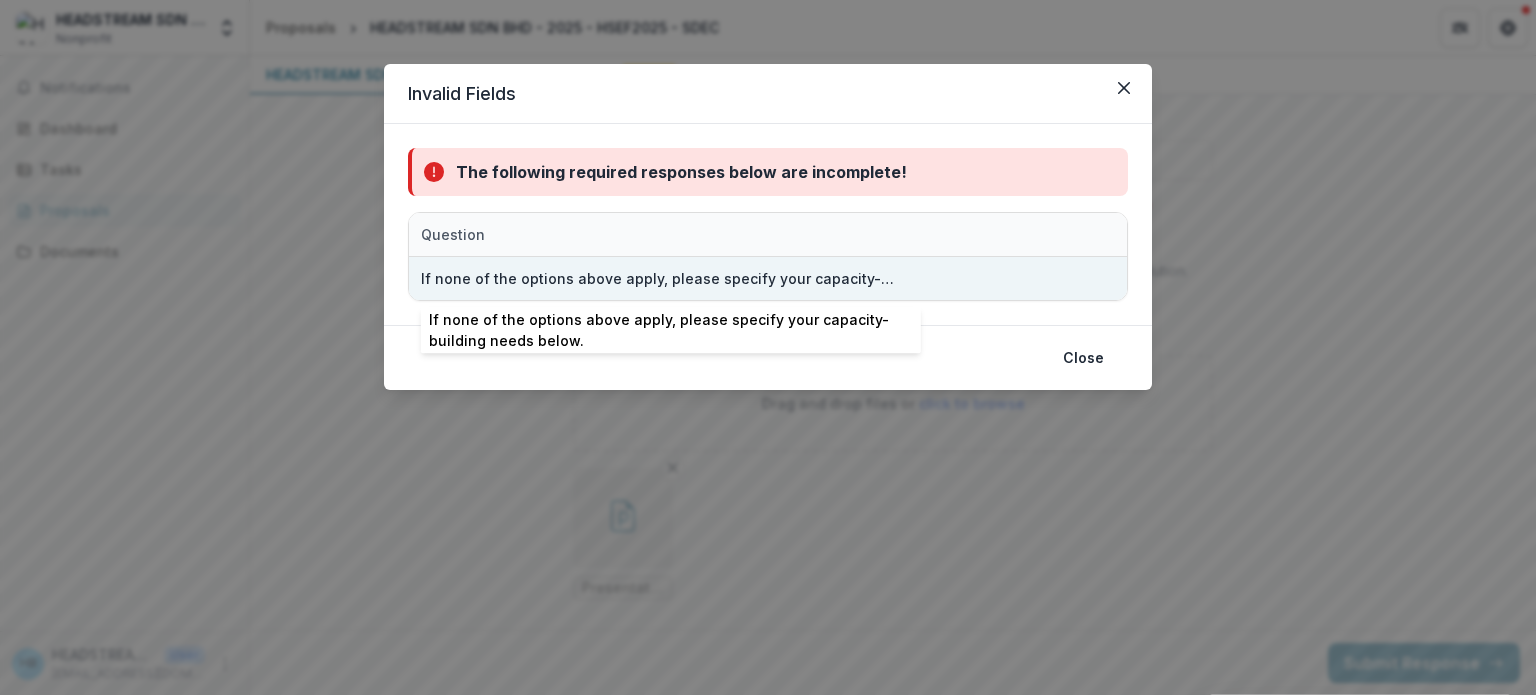 click on "If none of the options above apply, please specify your capacity-building needs below." at bounding box center [659, 278] 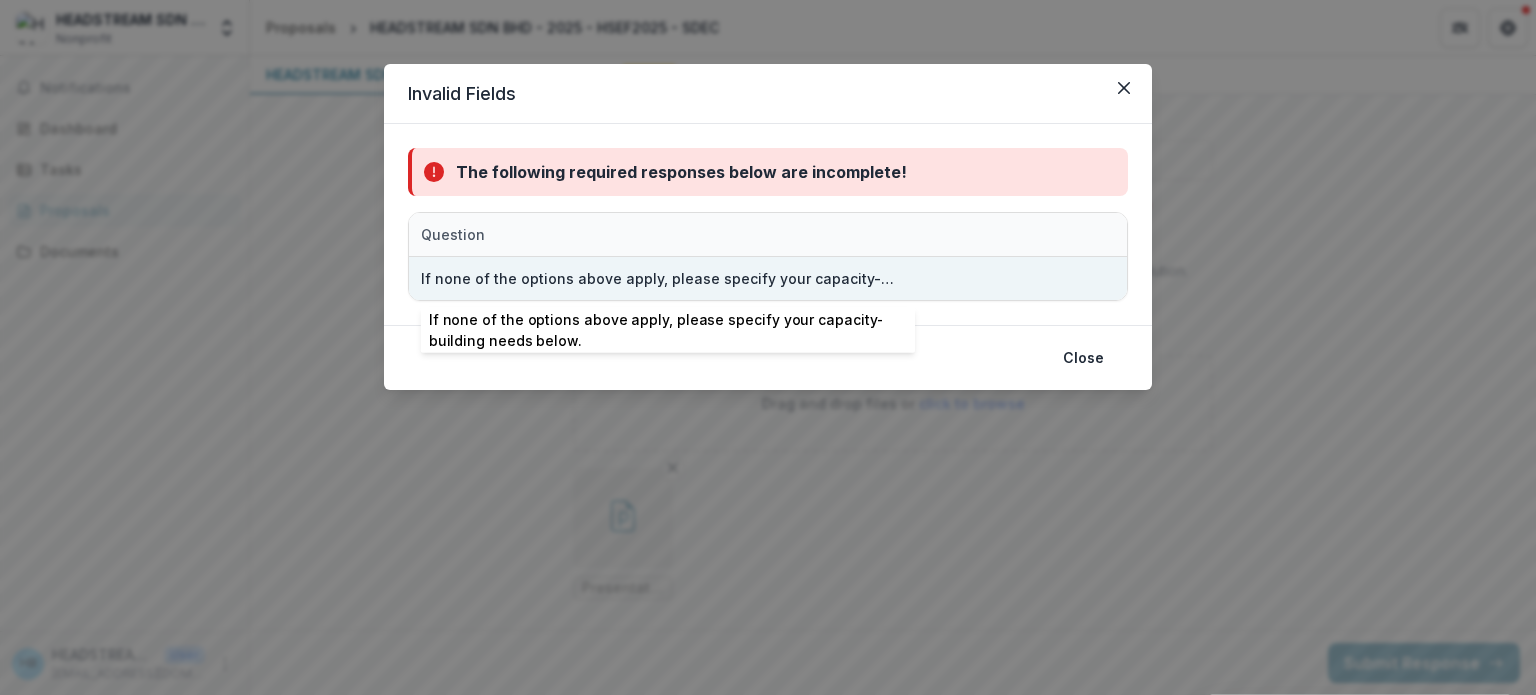 click on "If none of the options above apply, please specify your capacity-building needs below." at bounding box center [659, 278] 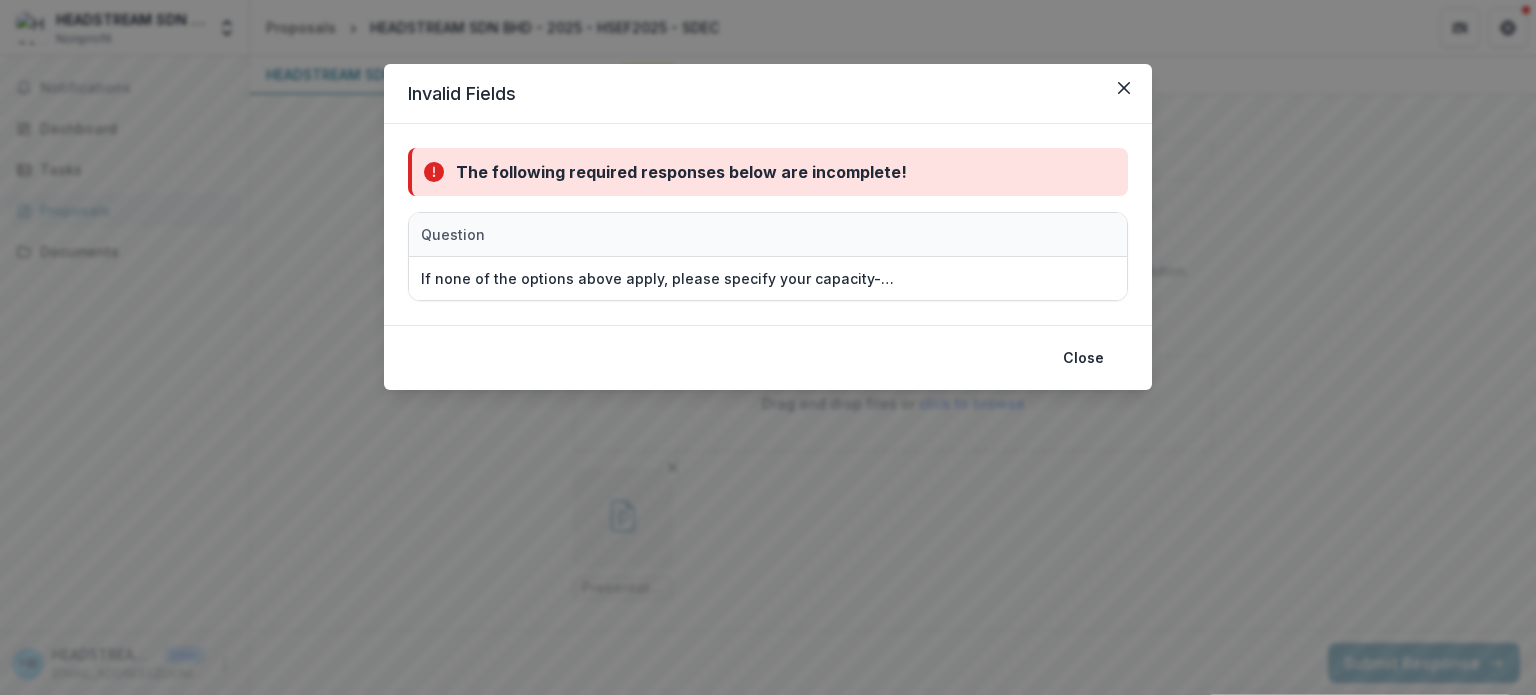click on "Question" at bounding box center [659, 234] 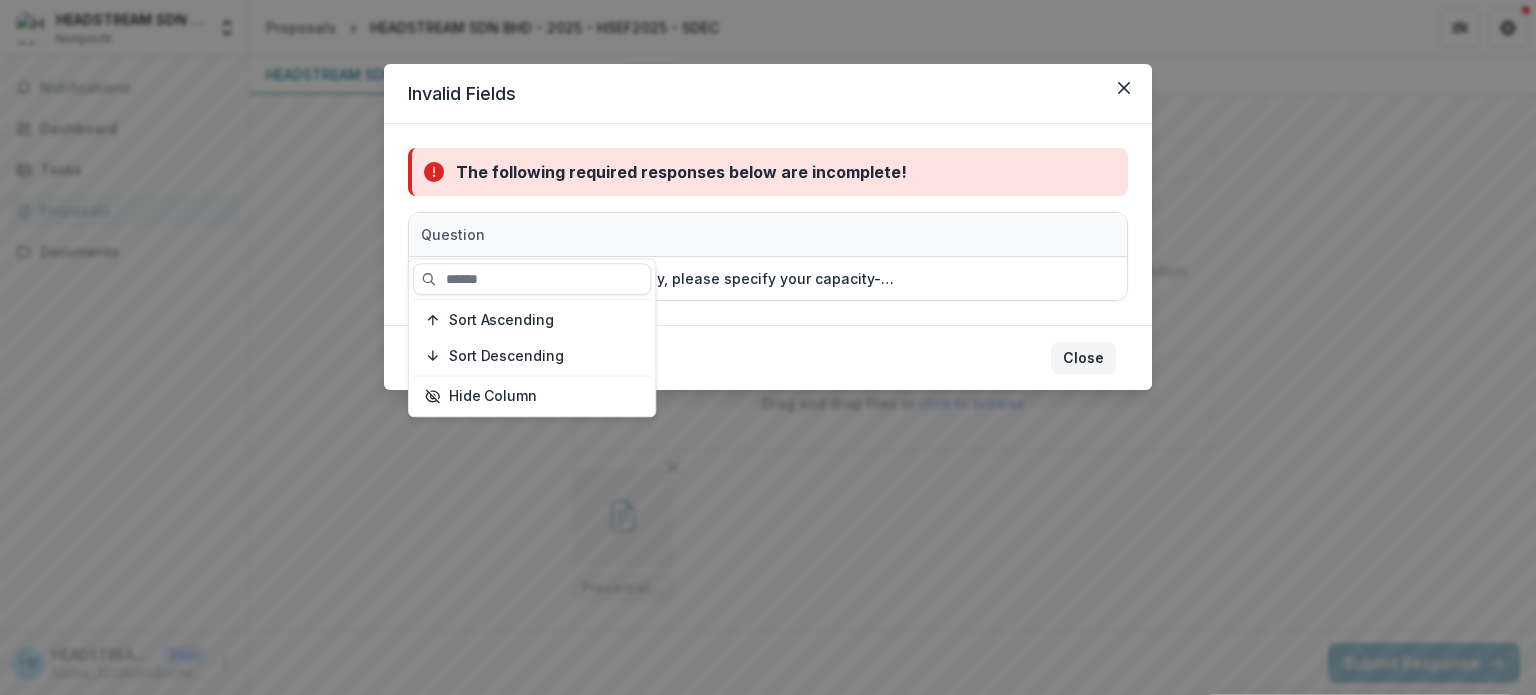click on "Close" at bounding box center (1083, 358) 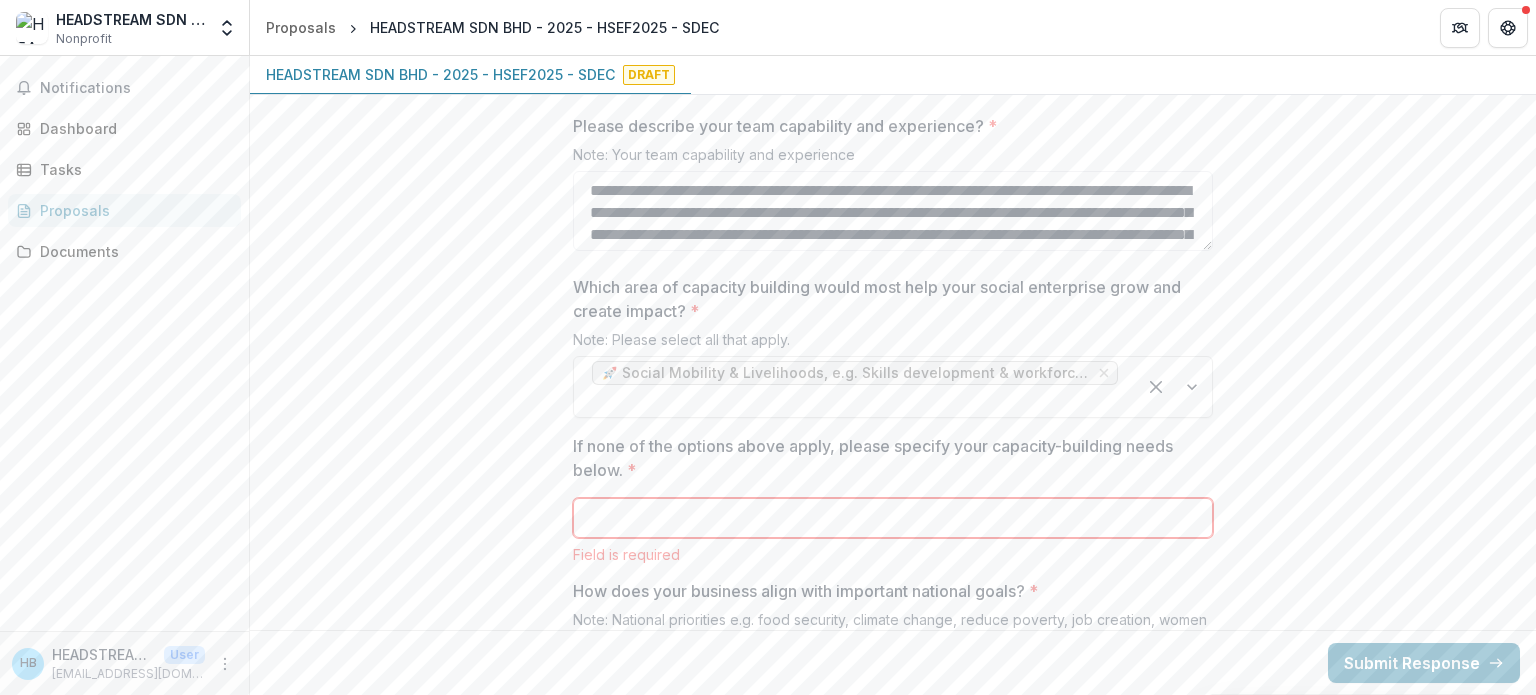 scroll, scrollTop: 2896, scrollLeft: 0, axis: vertical 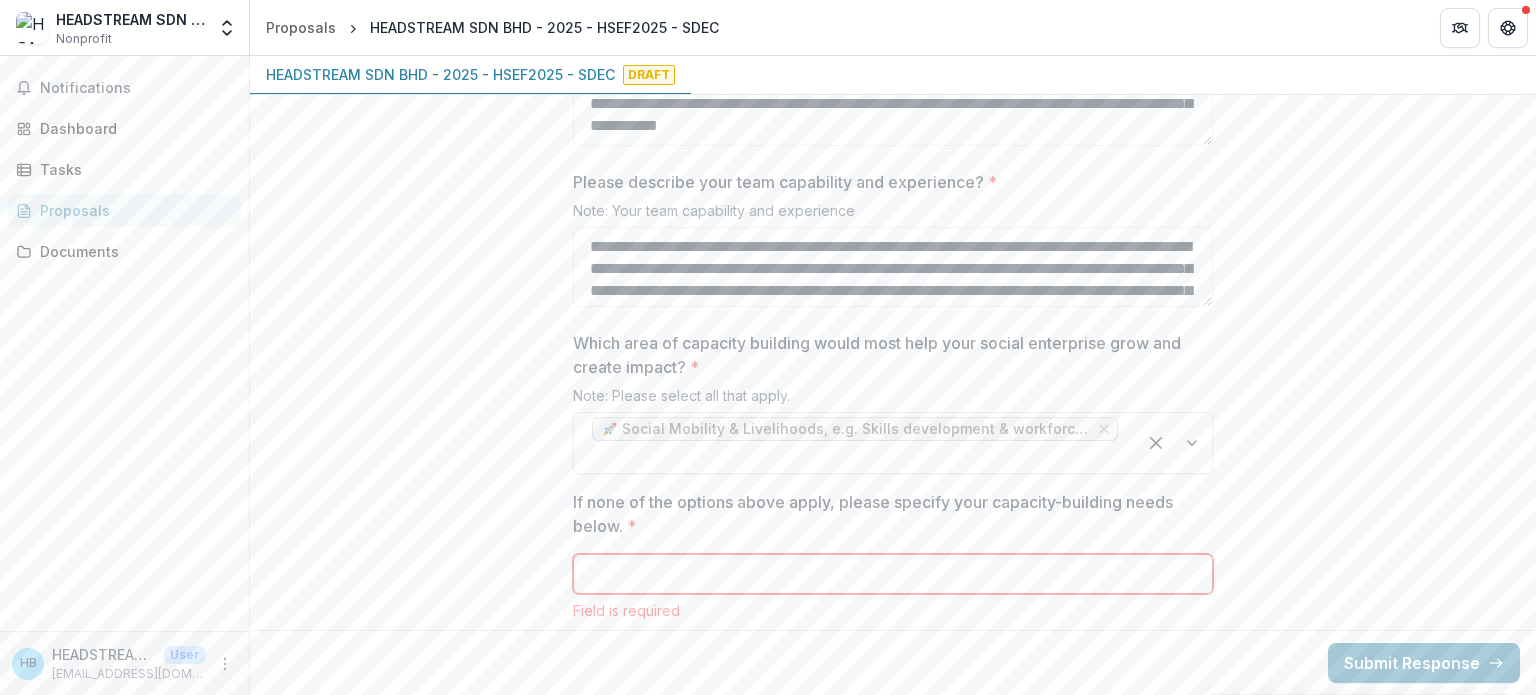 click on "If none of the options above apply, please specify your capacity-building needs below. *" at bounding box center [887, 514] 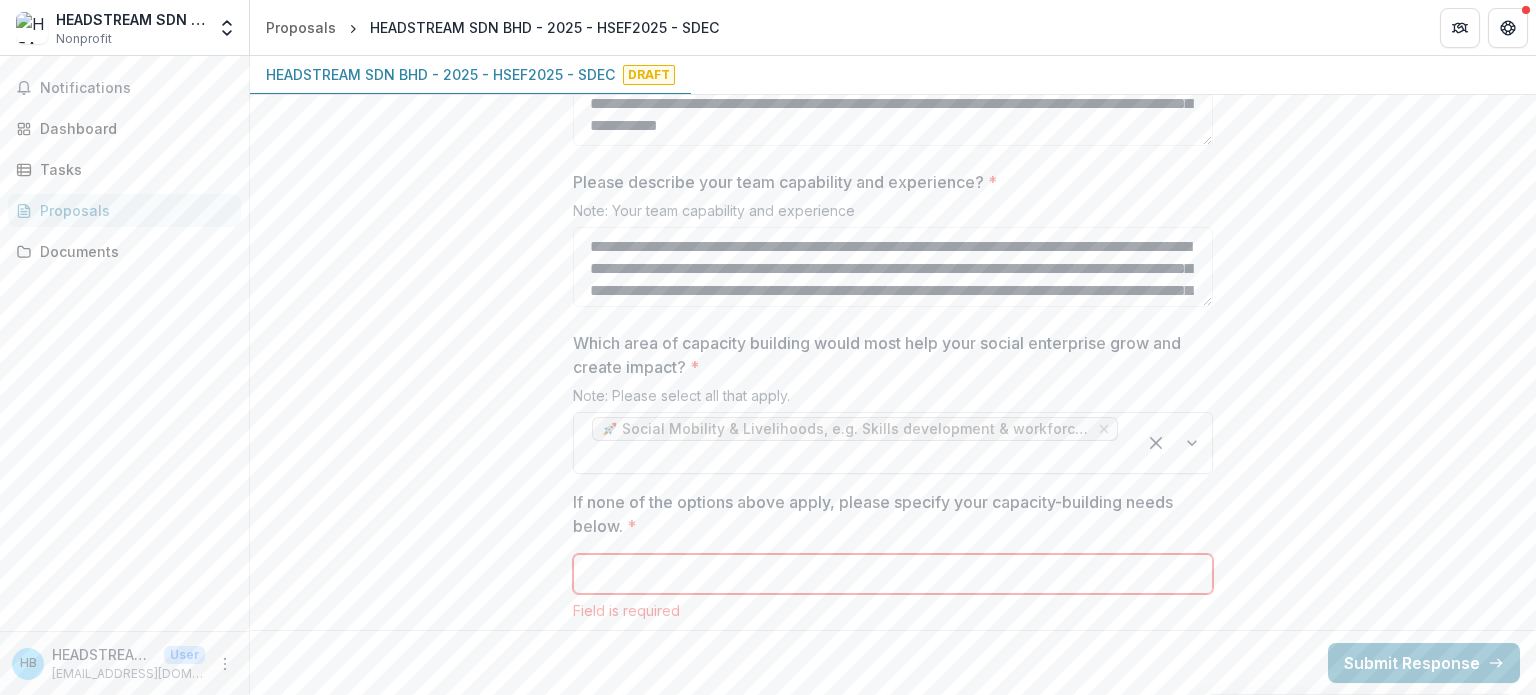 click at bounding box center (1174, 443) 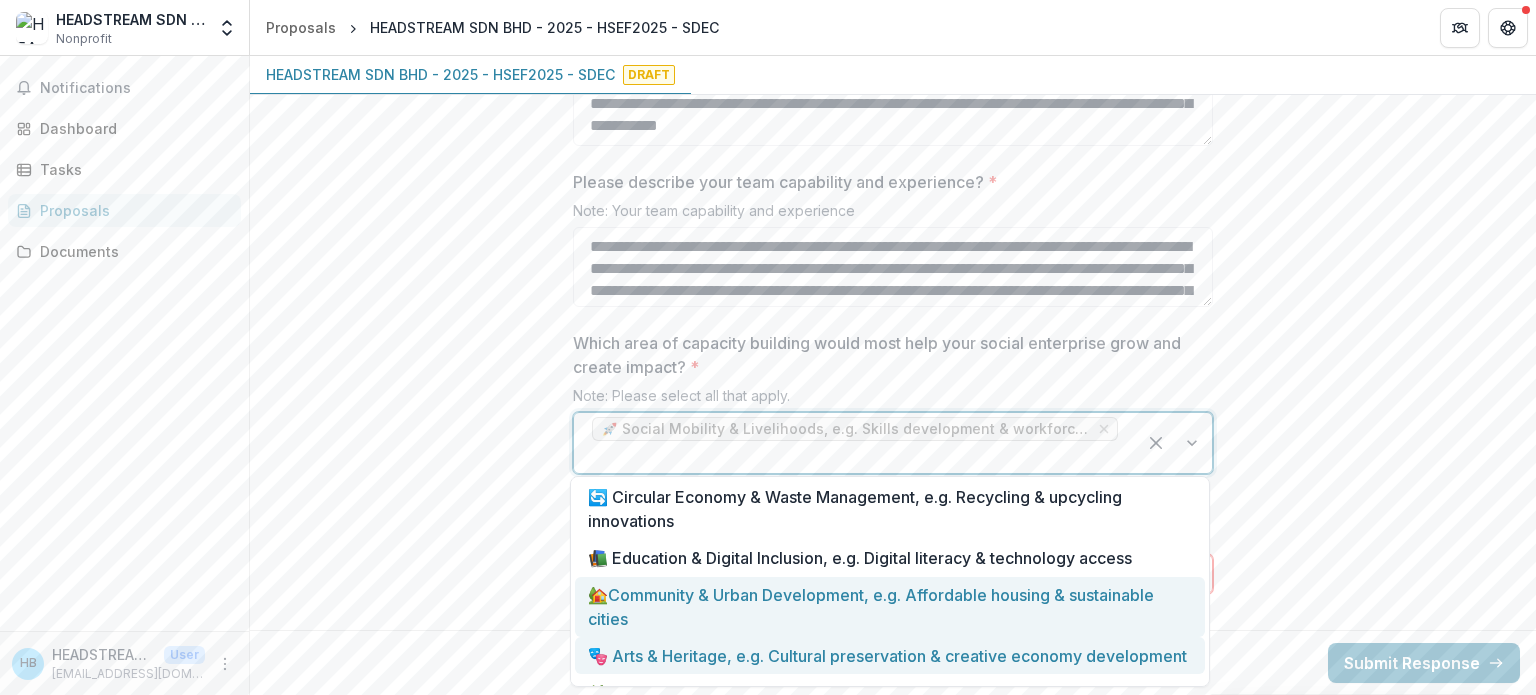 scroll, scrollTop: 176, scrollLeft: 0, axis: vertical 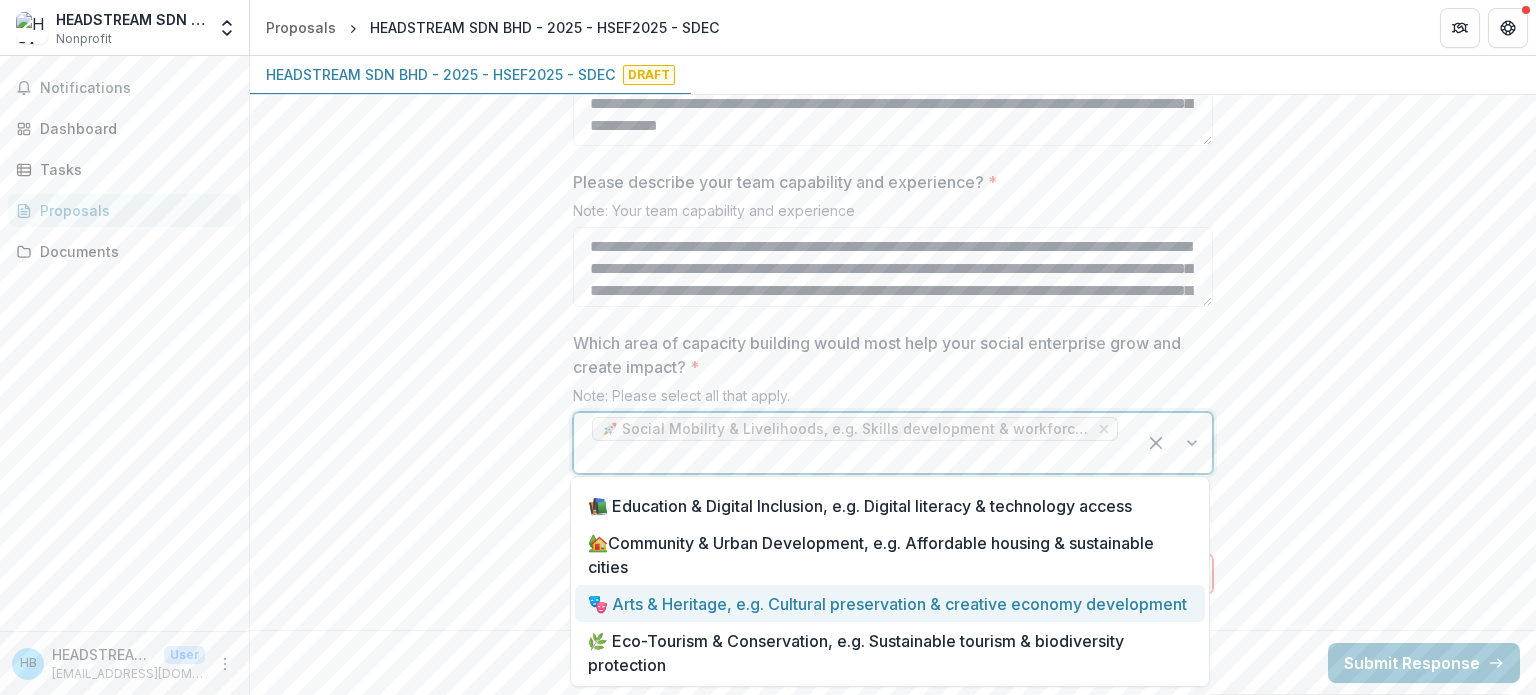 click on "**********" at bounding box center (893, -187) 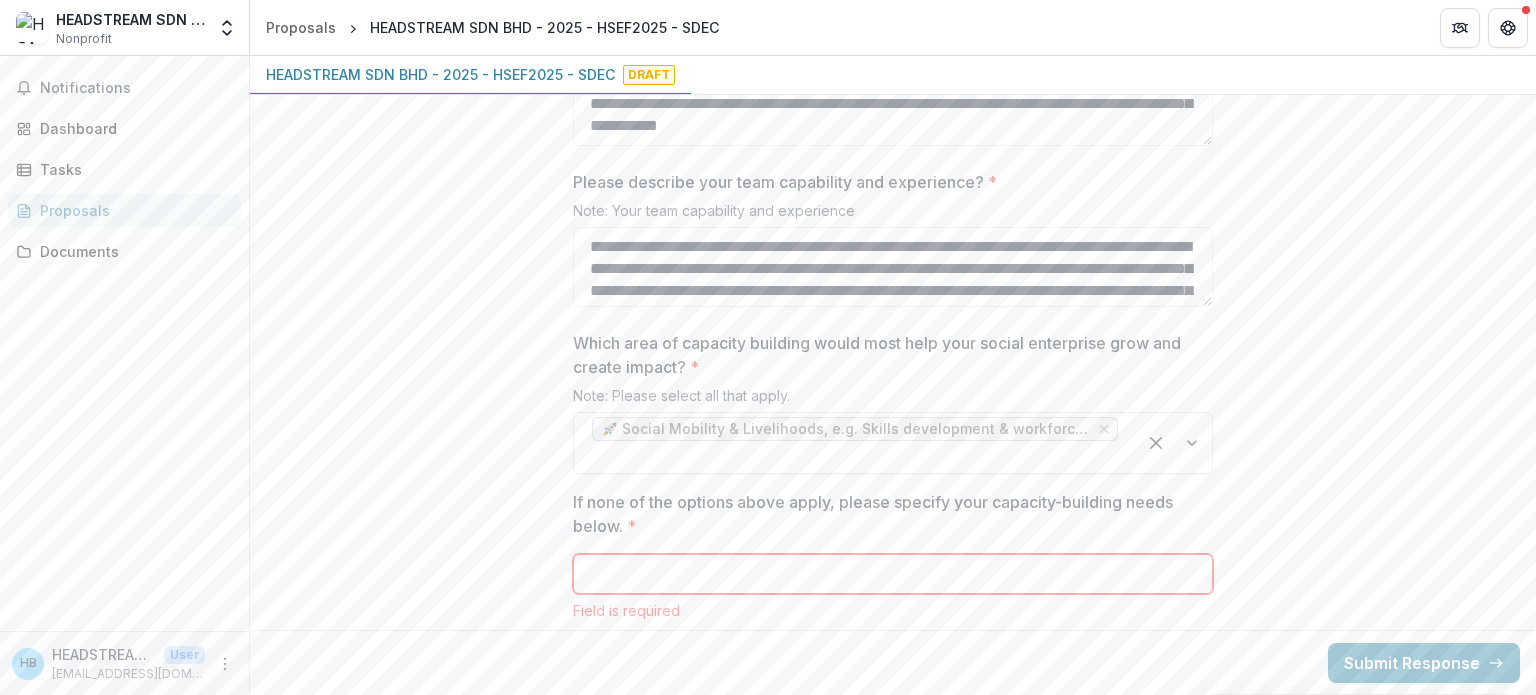 click on "If none of the options above apply, please specify your capacity-building needs below. *" at bounding box center (893, 574) 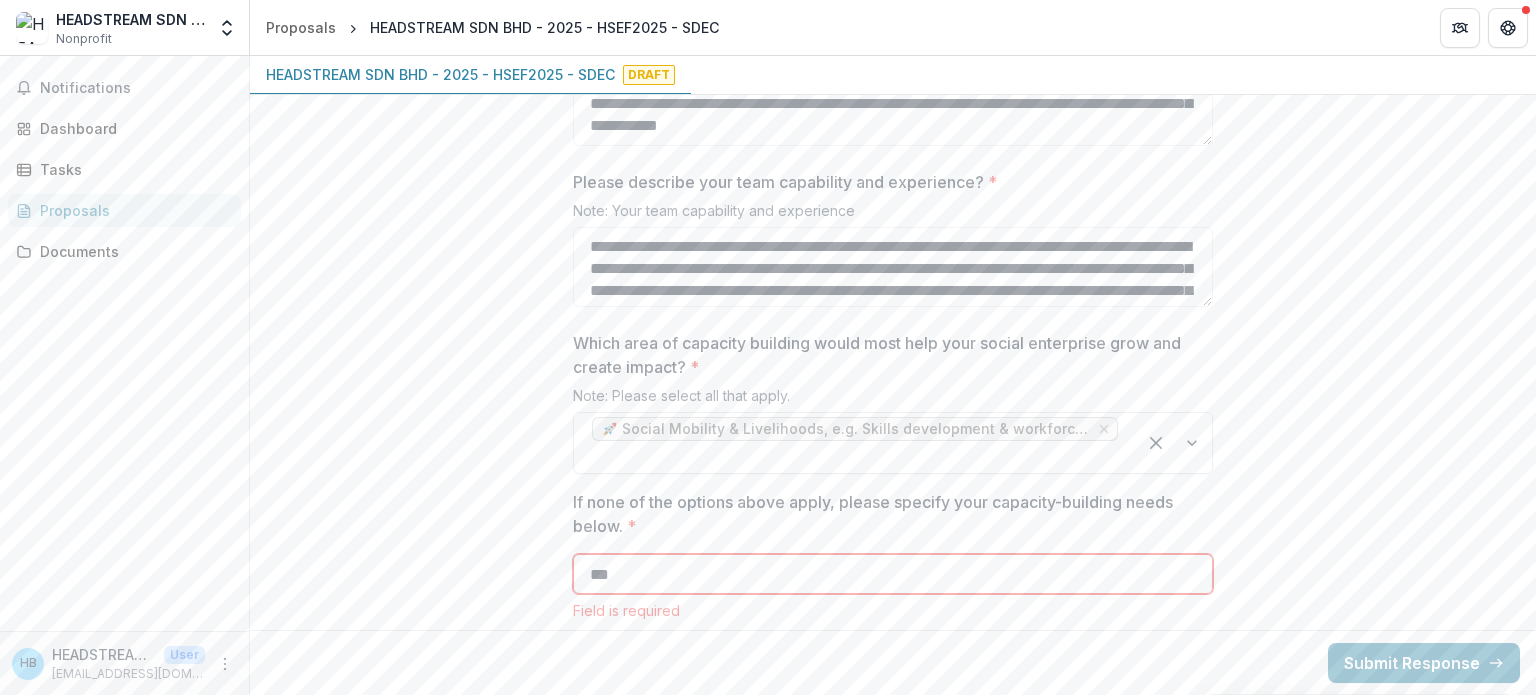 type on "***" 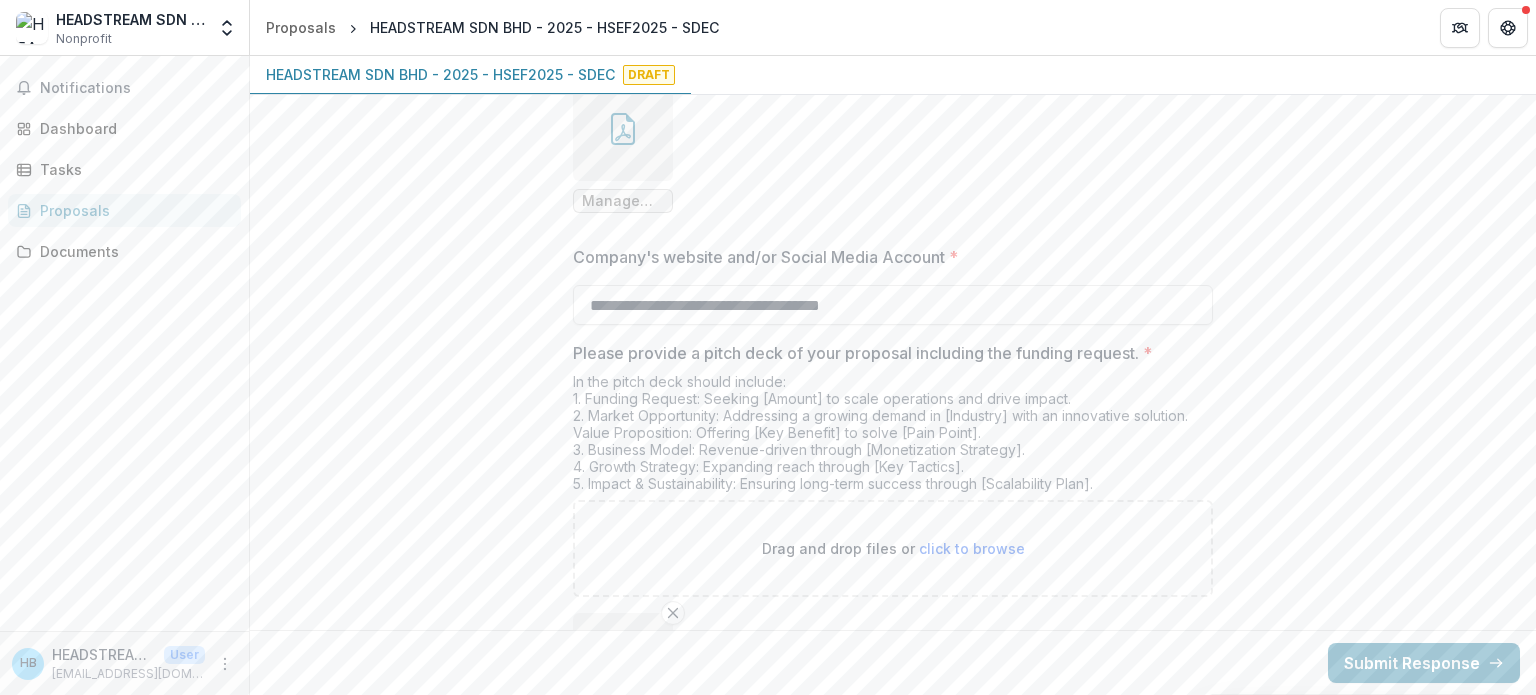 scroll, scrollTop: 4296, scrollLeft: 0, axis: vertical 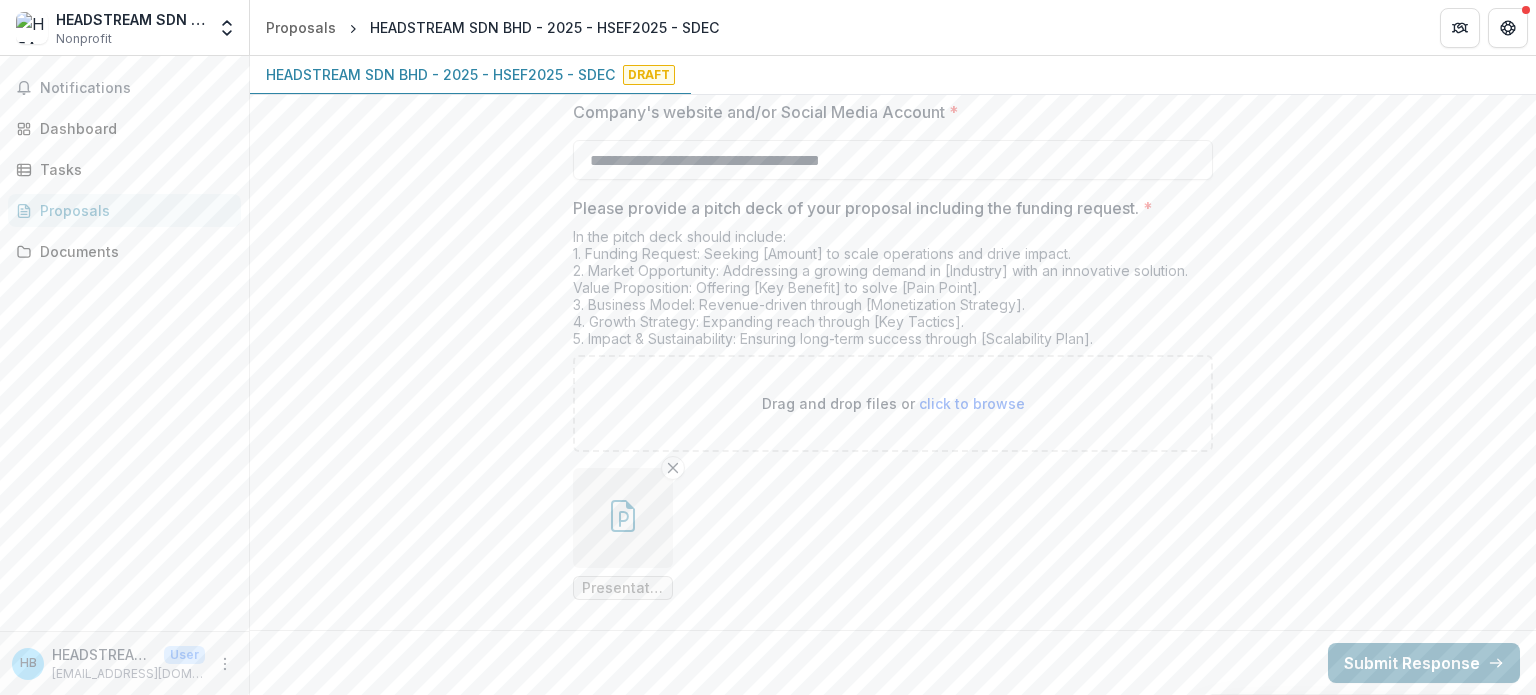 click on "Submit Response" at bounding box center [1424, 663] 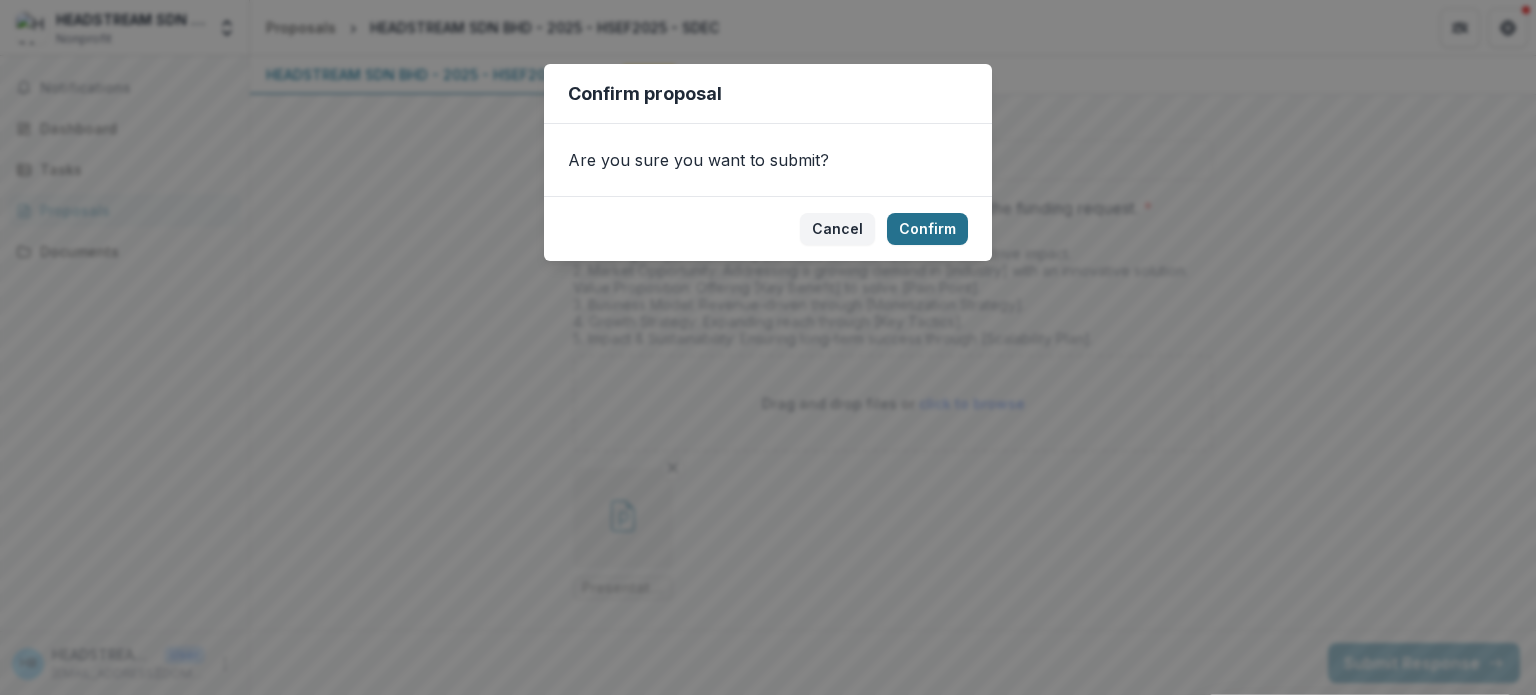 click on "Confirm" at bounding box center [927, 229] 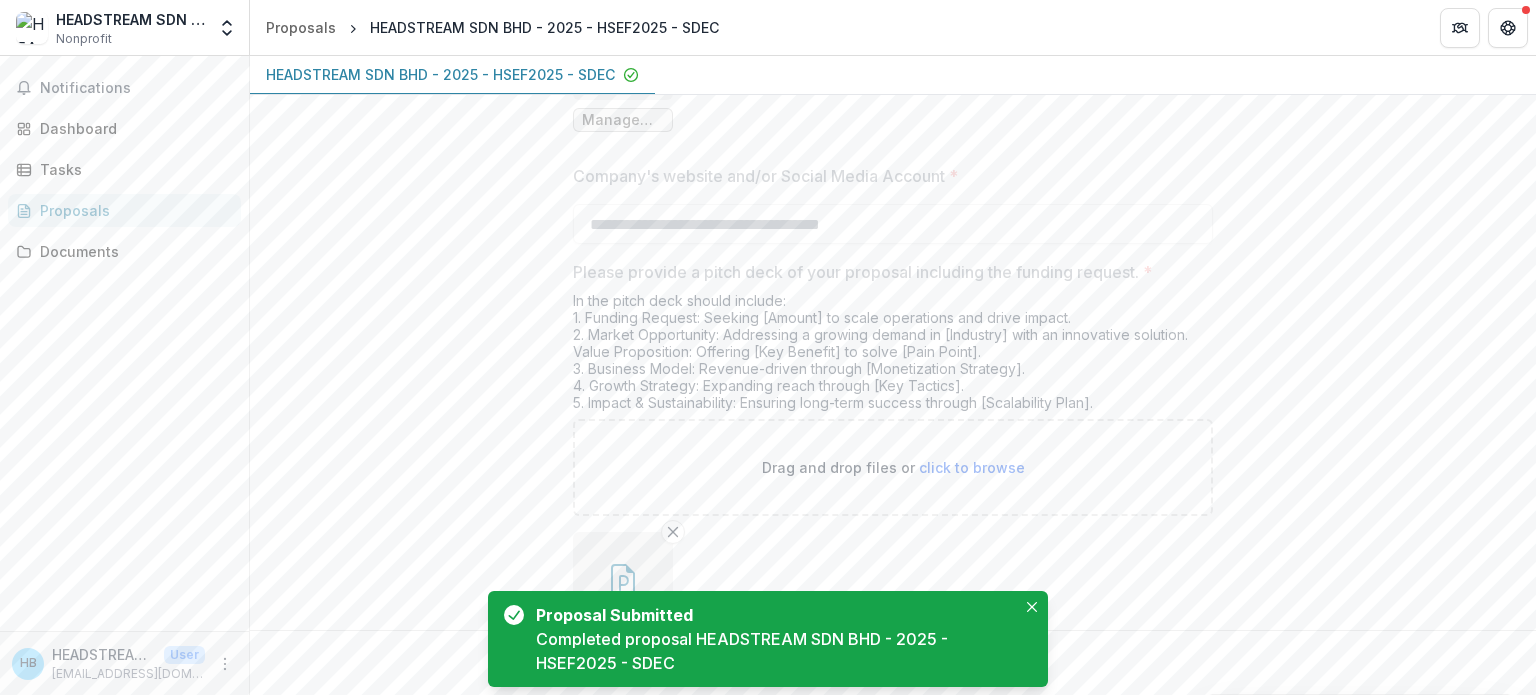 scroll, scrollTop: 4360, scrollLeft: 0, axis: vertical 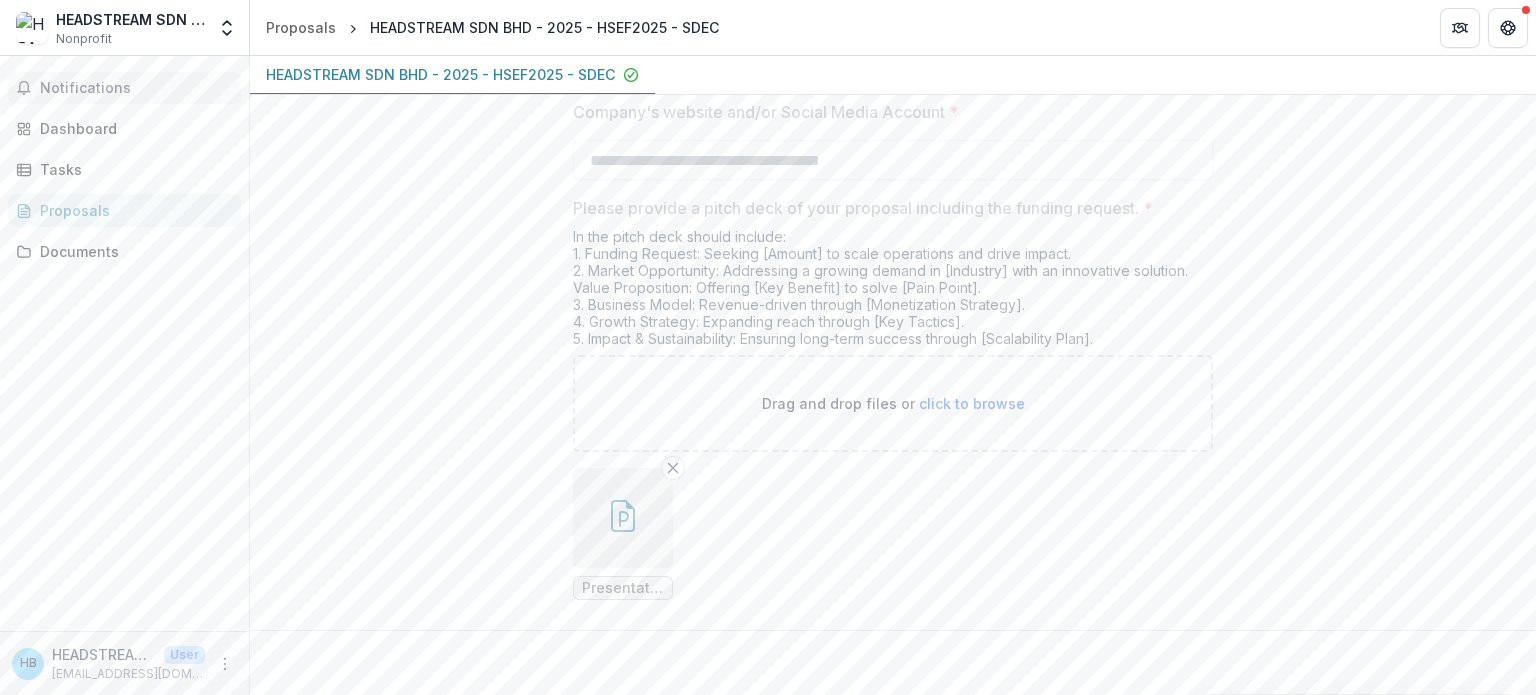 click on "Notifications" at bounding box center [136, 88] 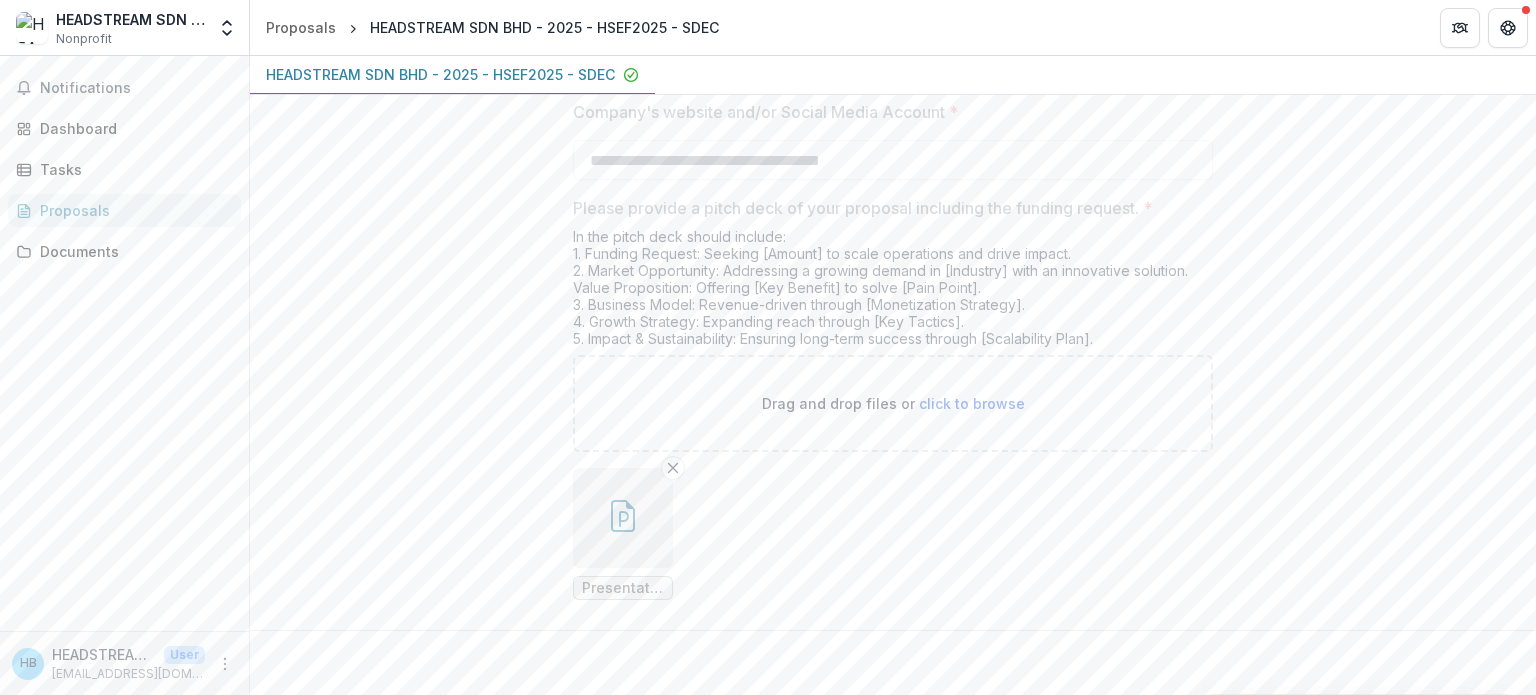 click on "**********" at bounding box center [893, -1587] 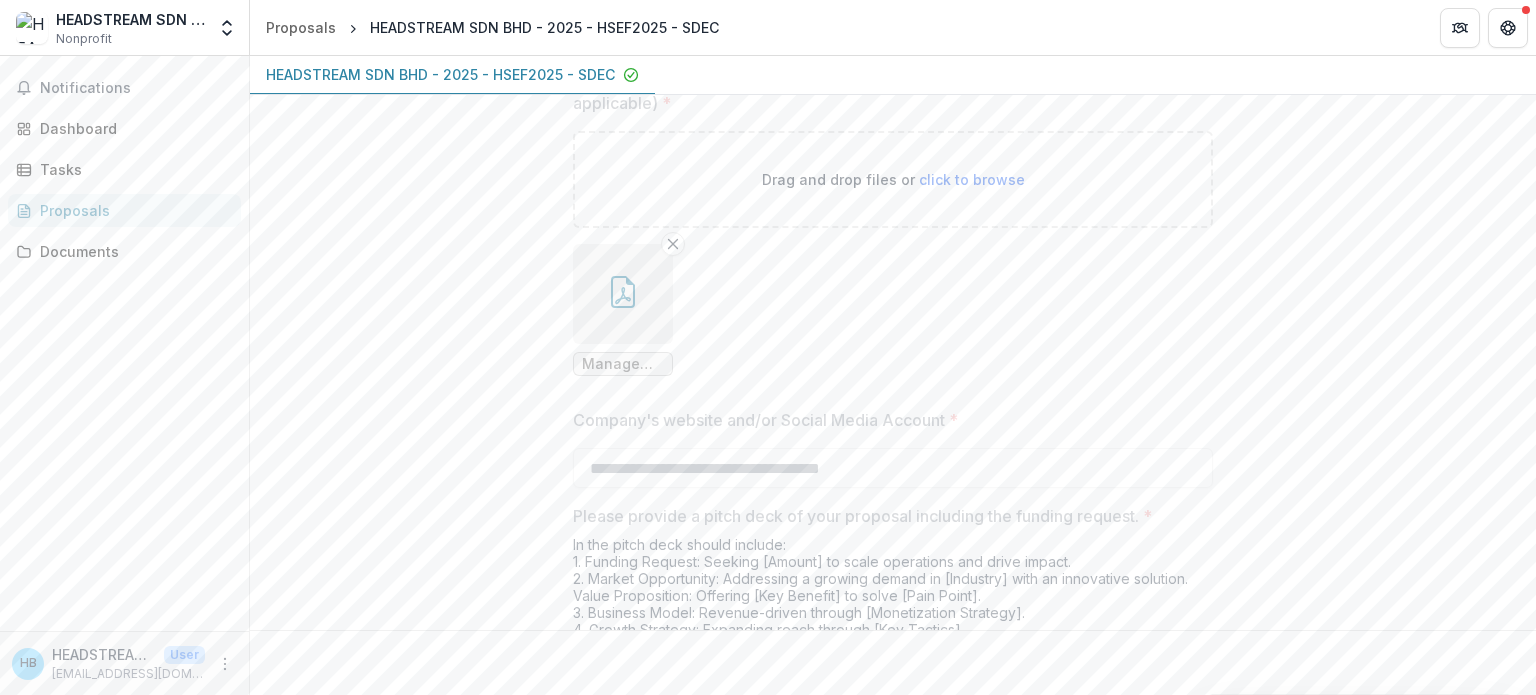 scroll, scrollTop: 3660, scrollLeft: 0, axis: vertical 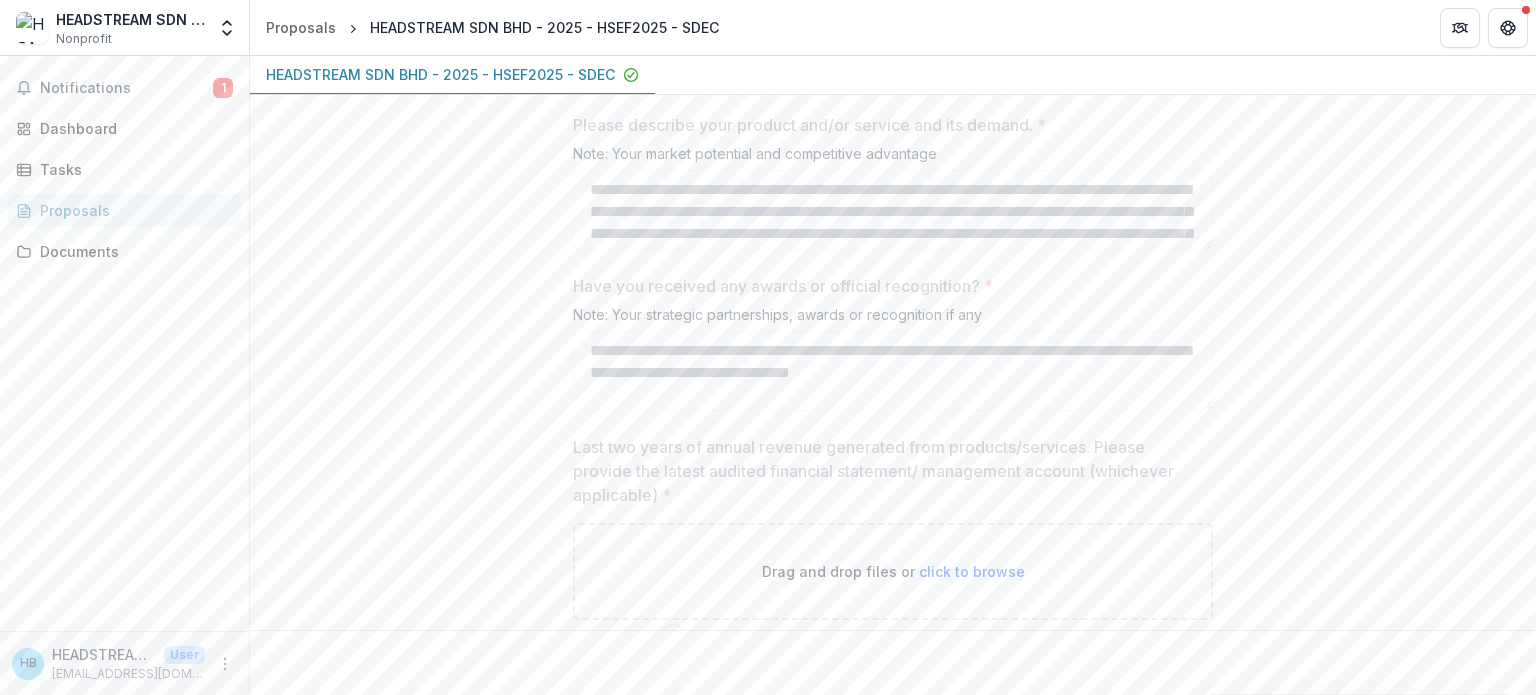 click on "HEADSTREAM SDN BHD - 2025 - HSEF2025 - SDEC" at bounding box center (440, 74) 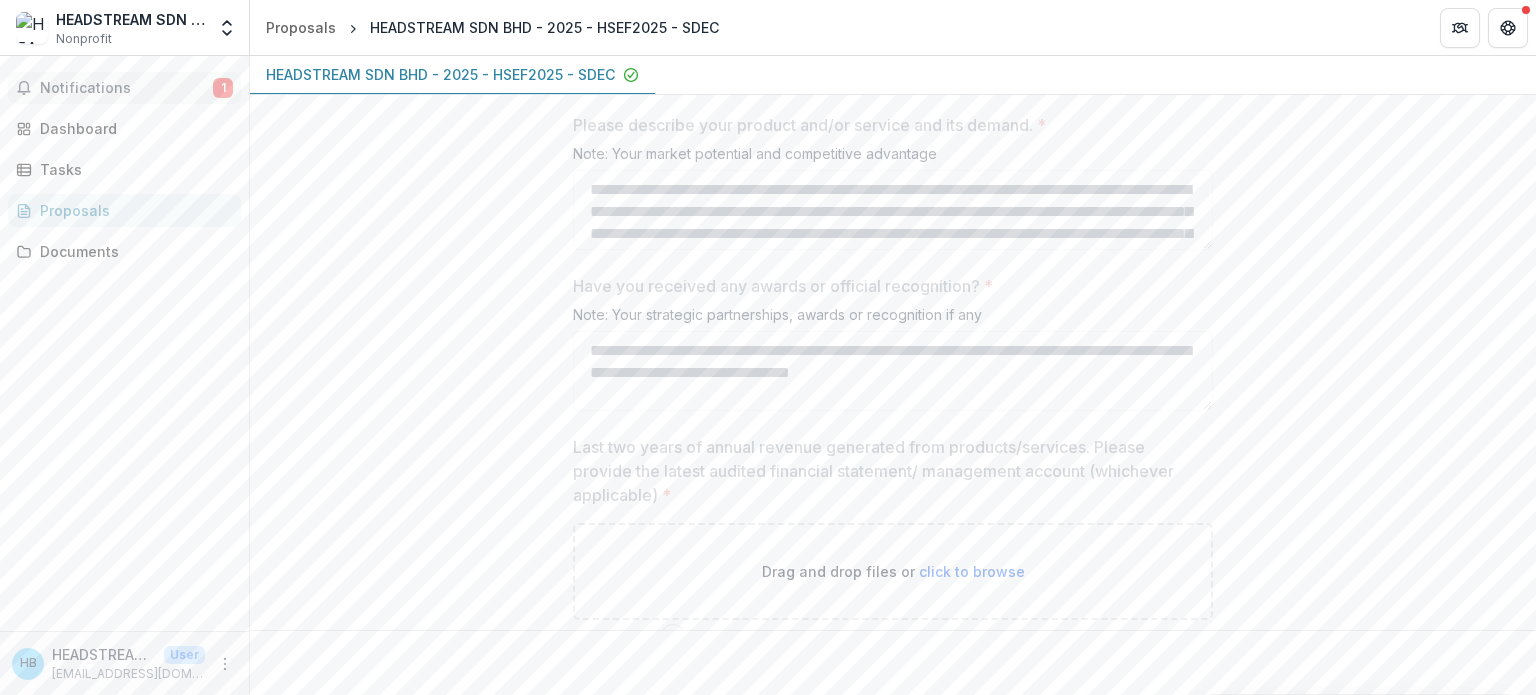 click on "Notifications 1" at bounding box center [124, 88] 